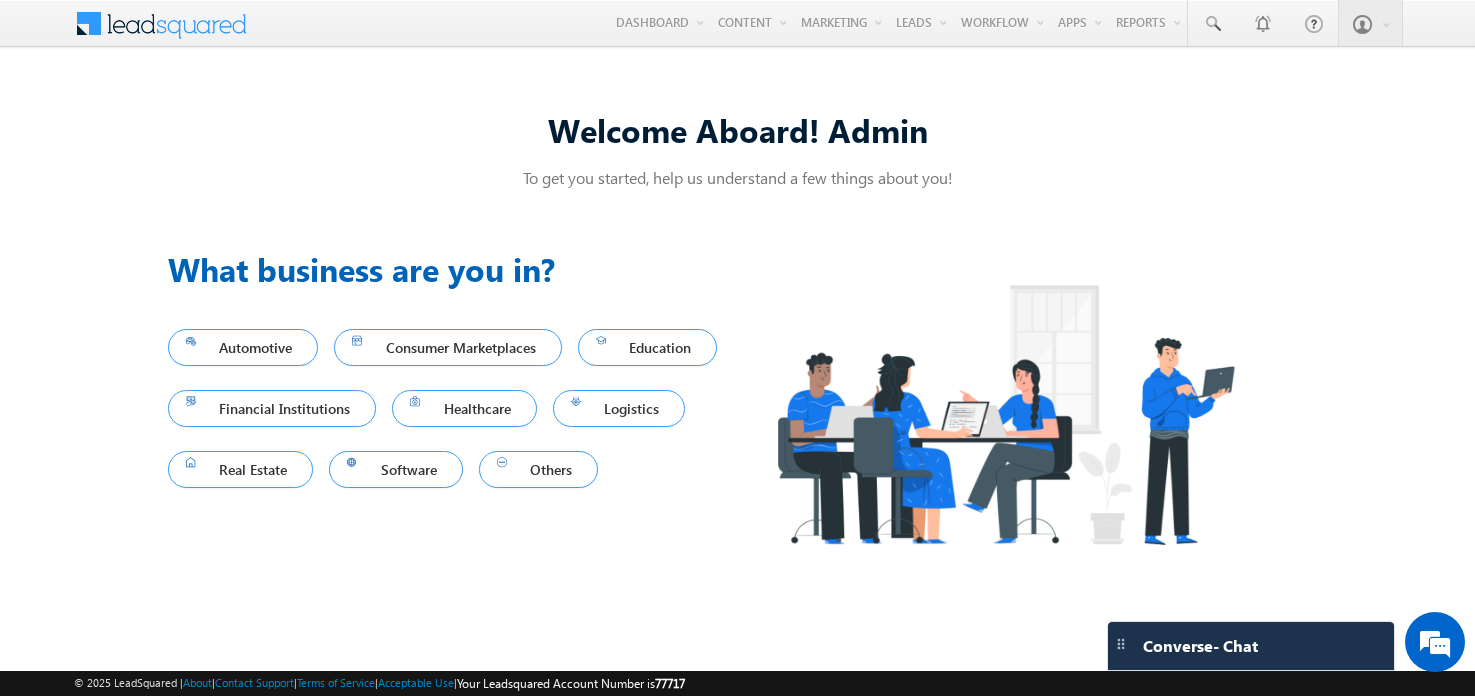 scroll, scrollTop: 0, scrollLeft: 0, axis: both 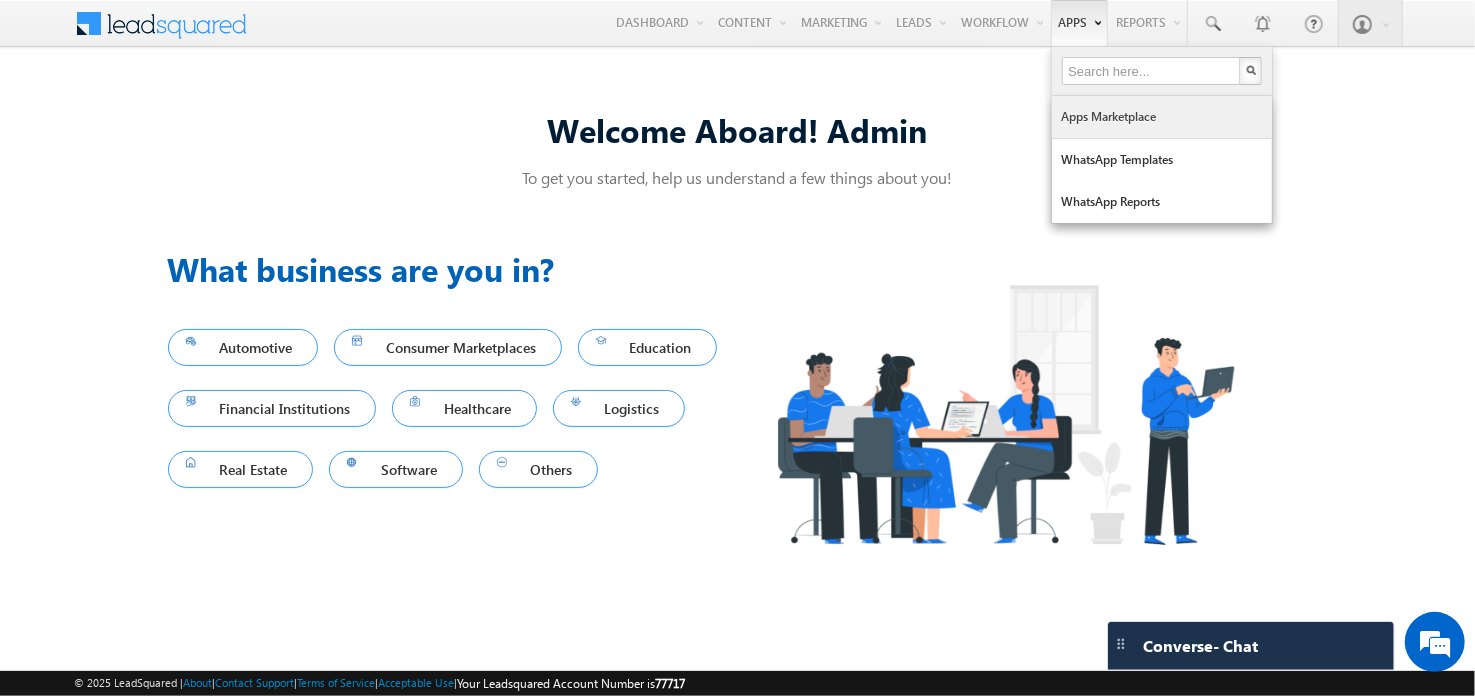 click on "Apps Marketplace" at bounding box center (1162, 117) 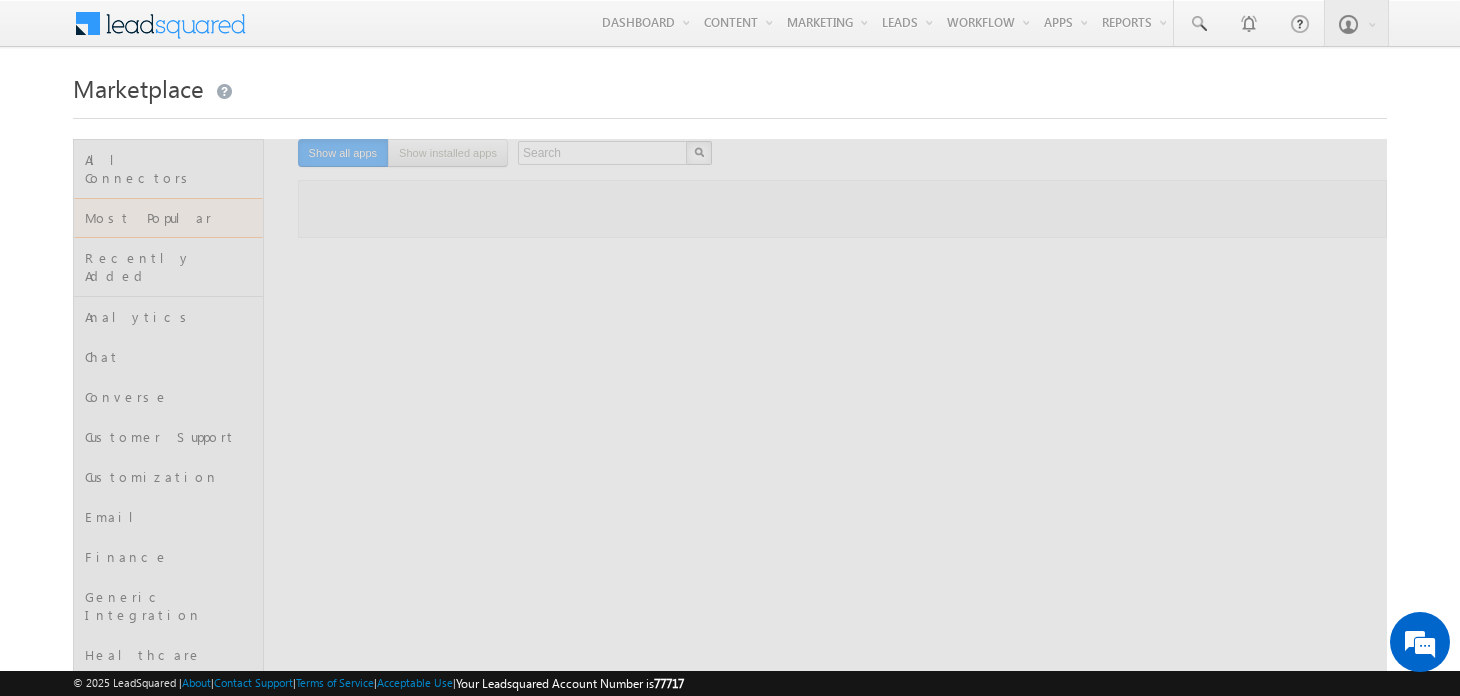 scroll, scrollTop: 0, scrollLeft: 0, axis: both 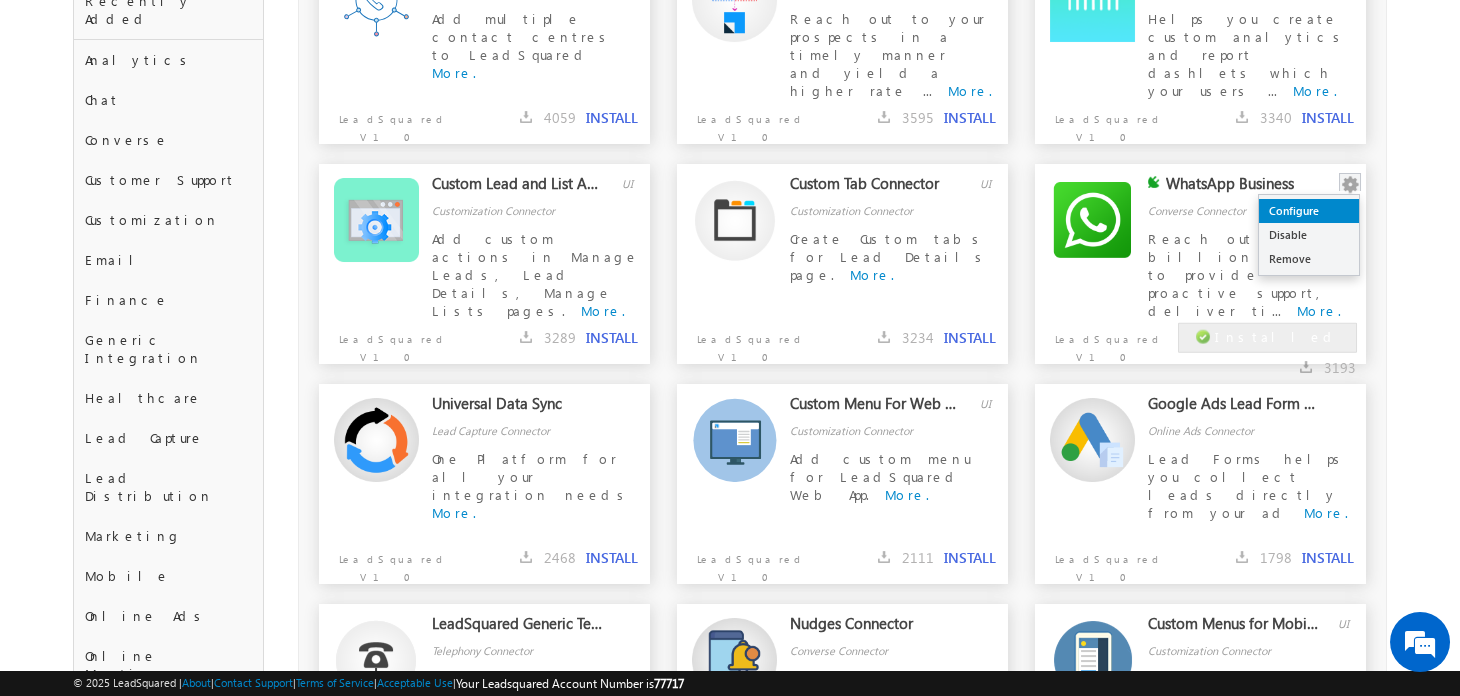 click on "Configure" at bounding box center (1309, 211) 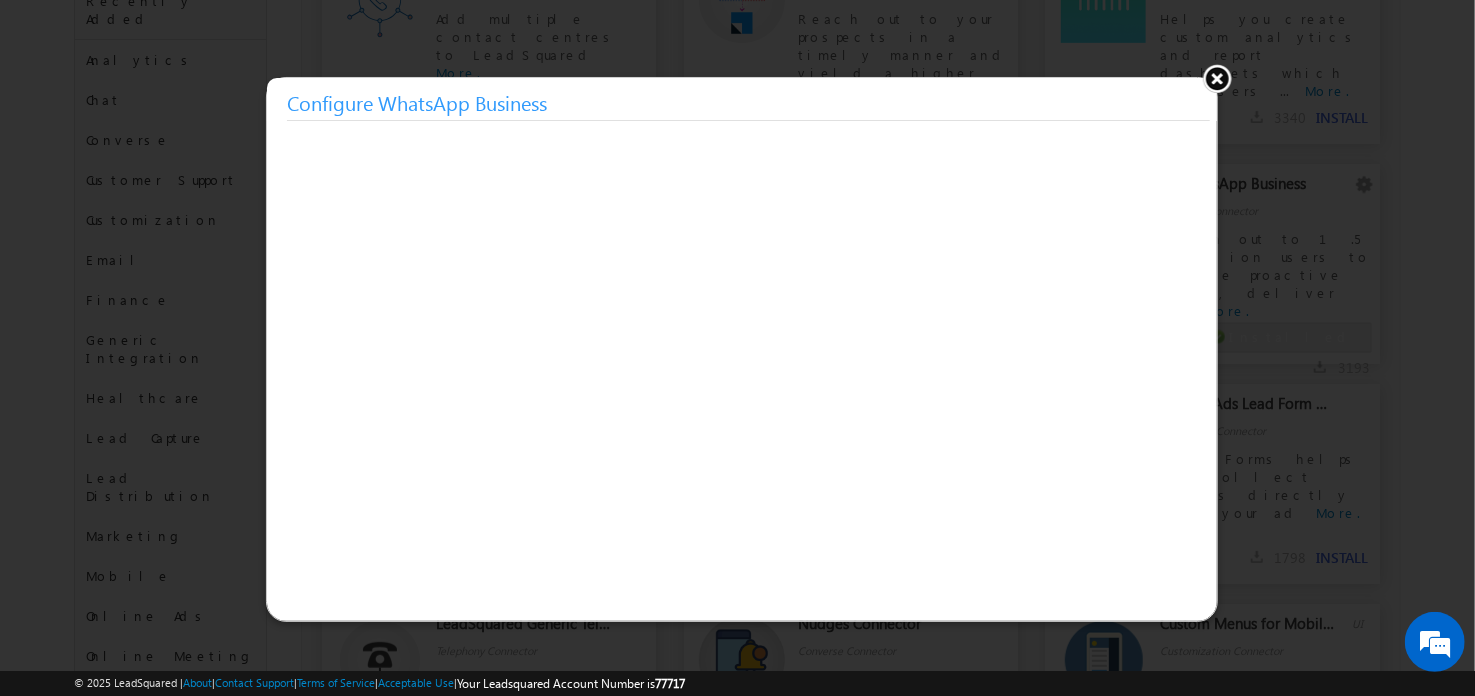 click at bounding box center (1217, 78) 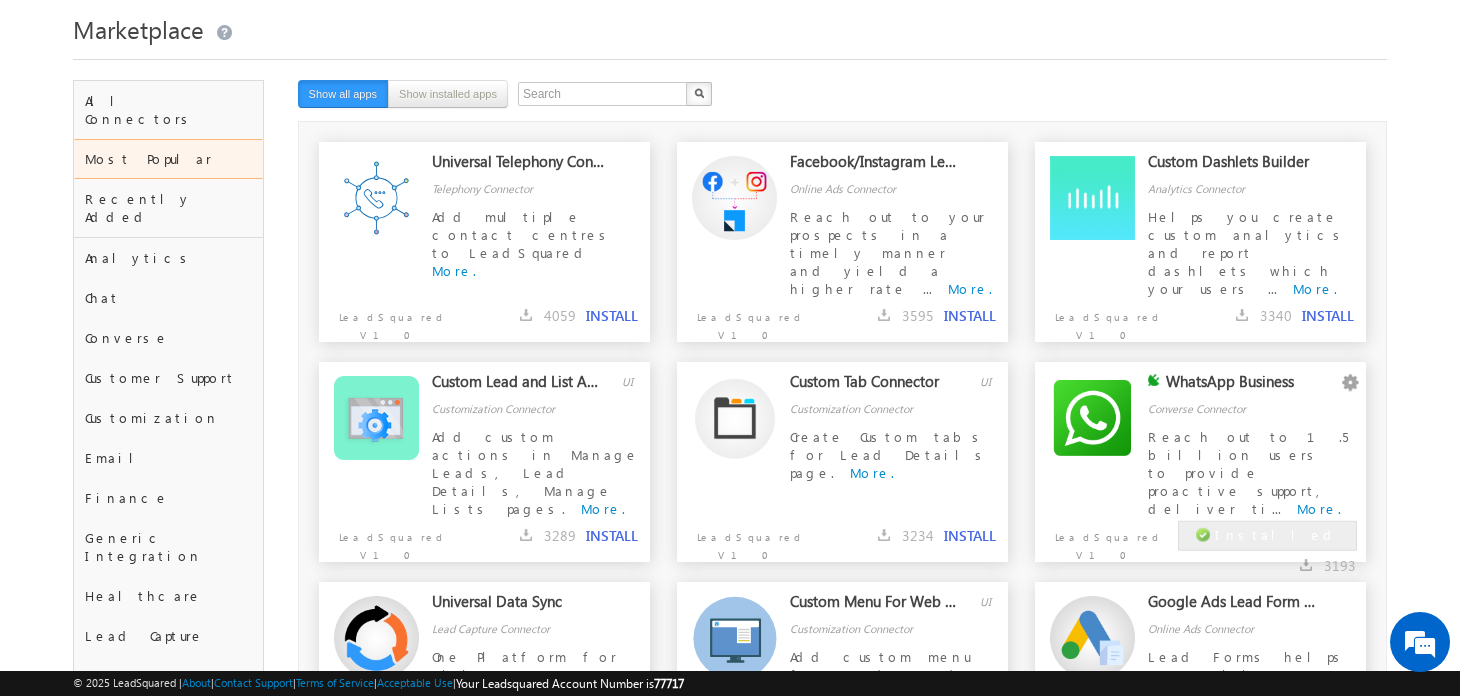 scroll, scrollTop: 0, scrollLeft: 0, axis: both 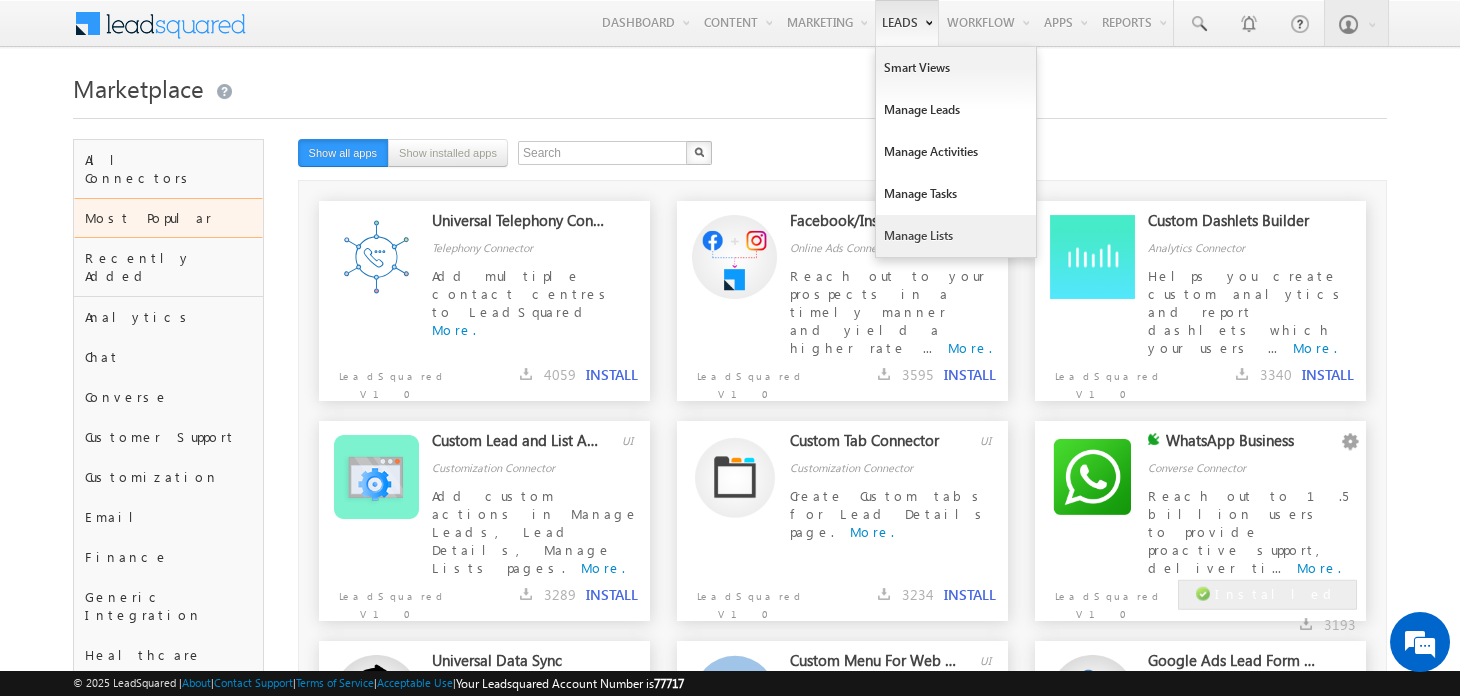 click on "Manage Lists" at bounding box center (956, 236) 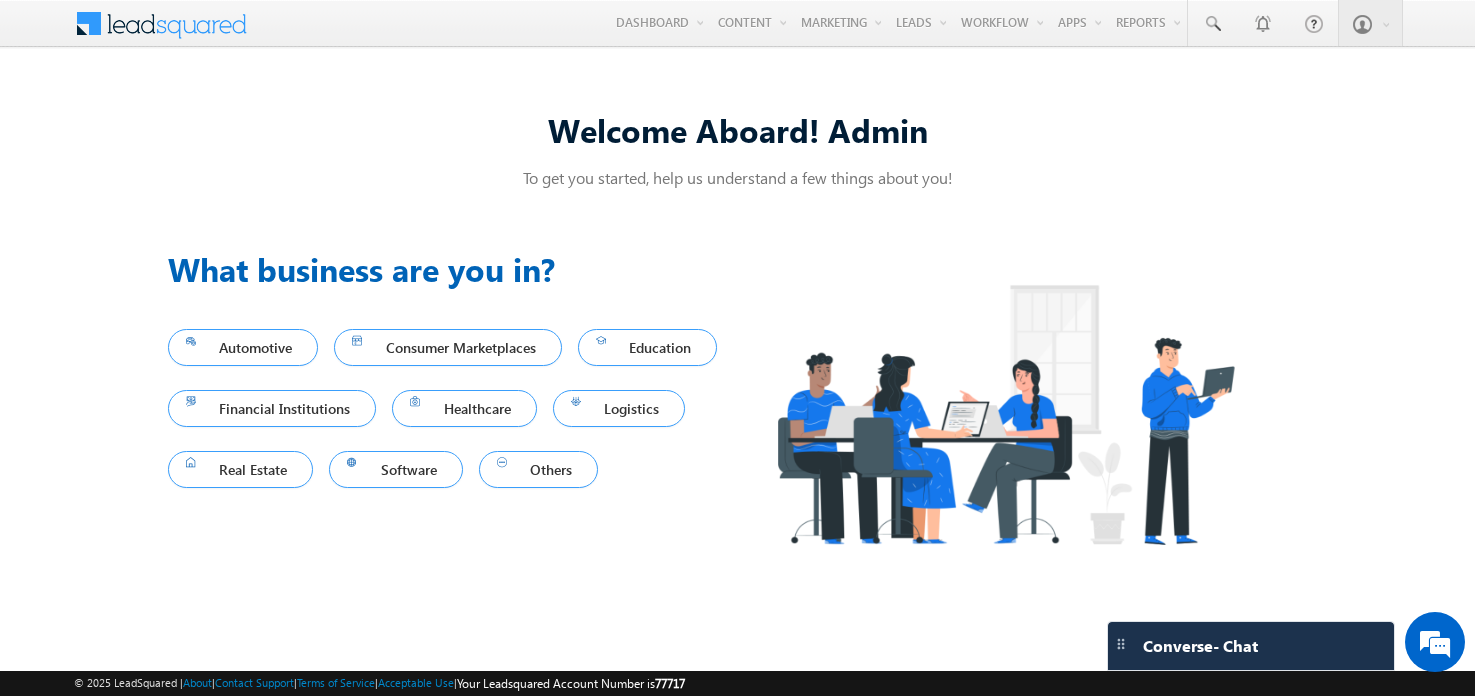 scroll, scrollTop: 0, scrollLeft: 0, axis: both 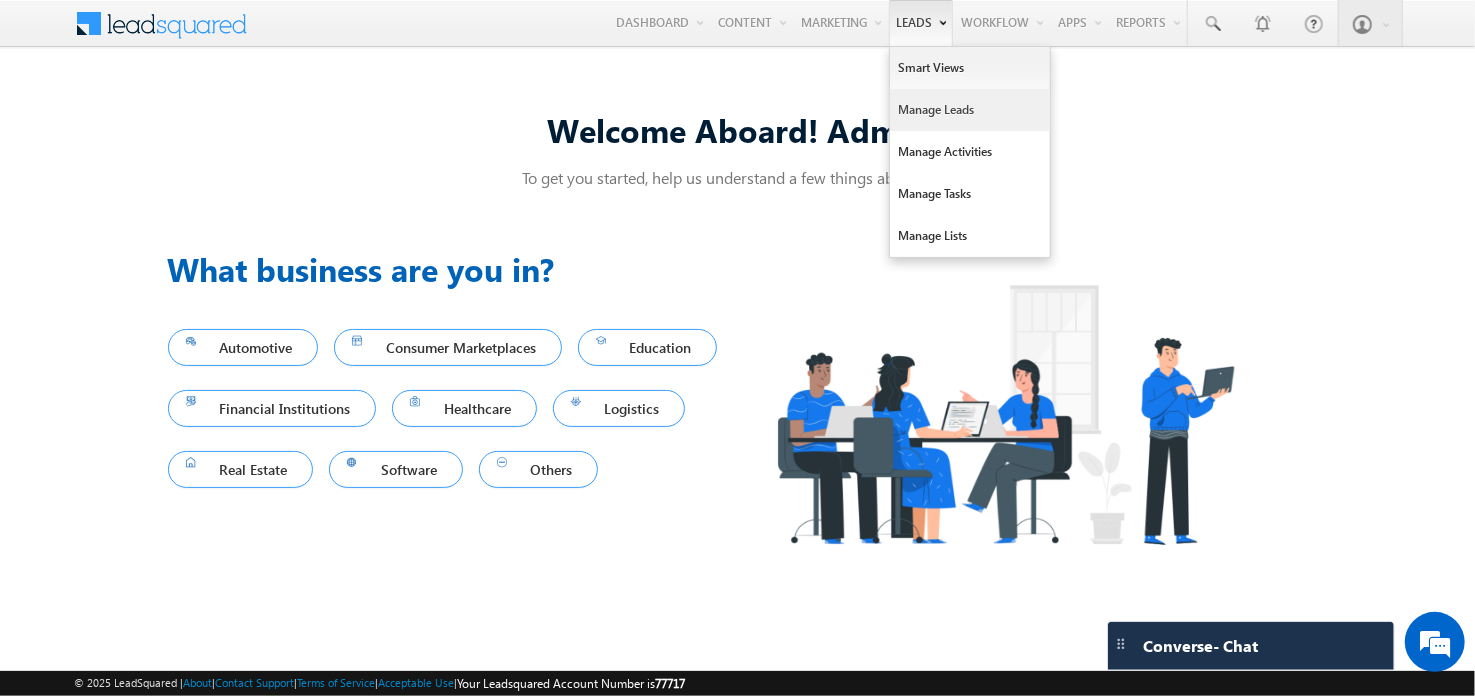click on "Manage Leads" at bounding box center (970, 110) 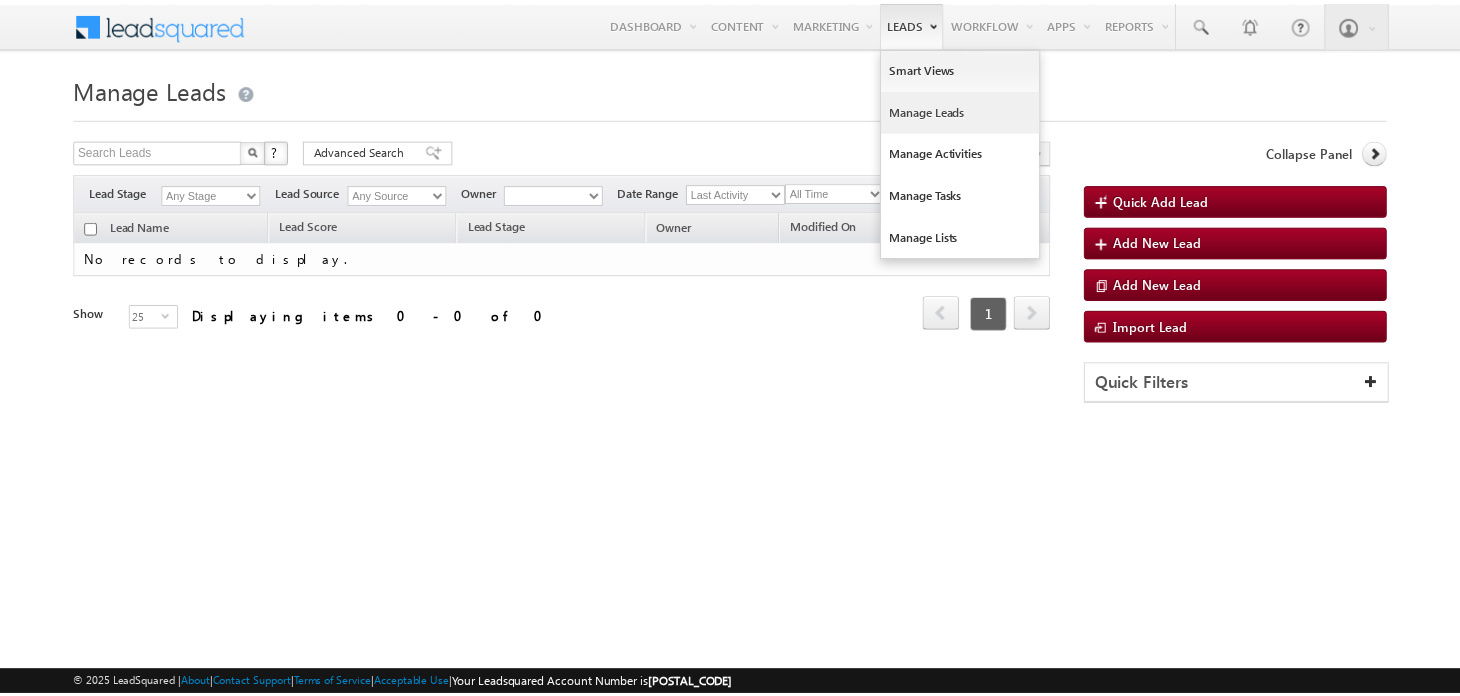 scroll, scrollTop: 0, scrollLeft: 0, axis: both 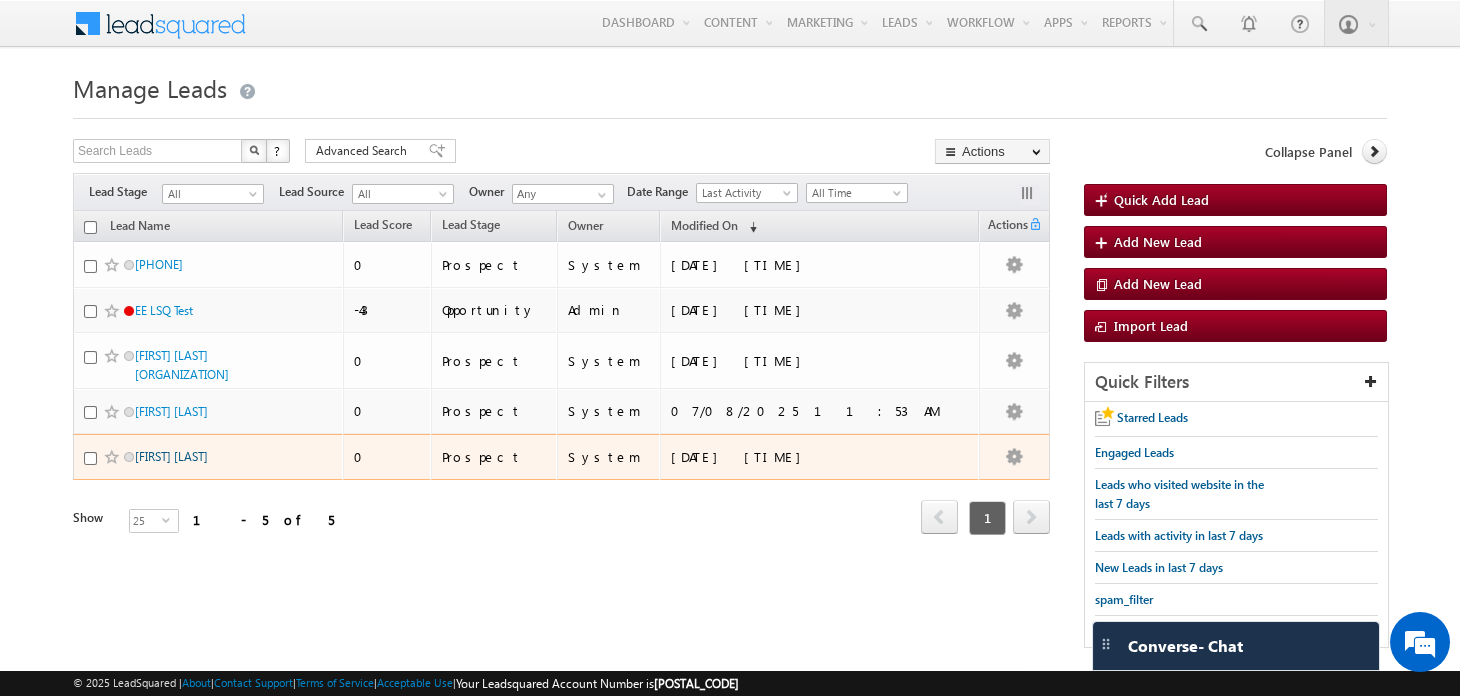 click on "Prashant Sharma" at bounding box center [171, 456] 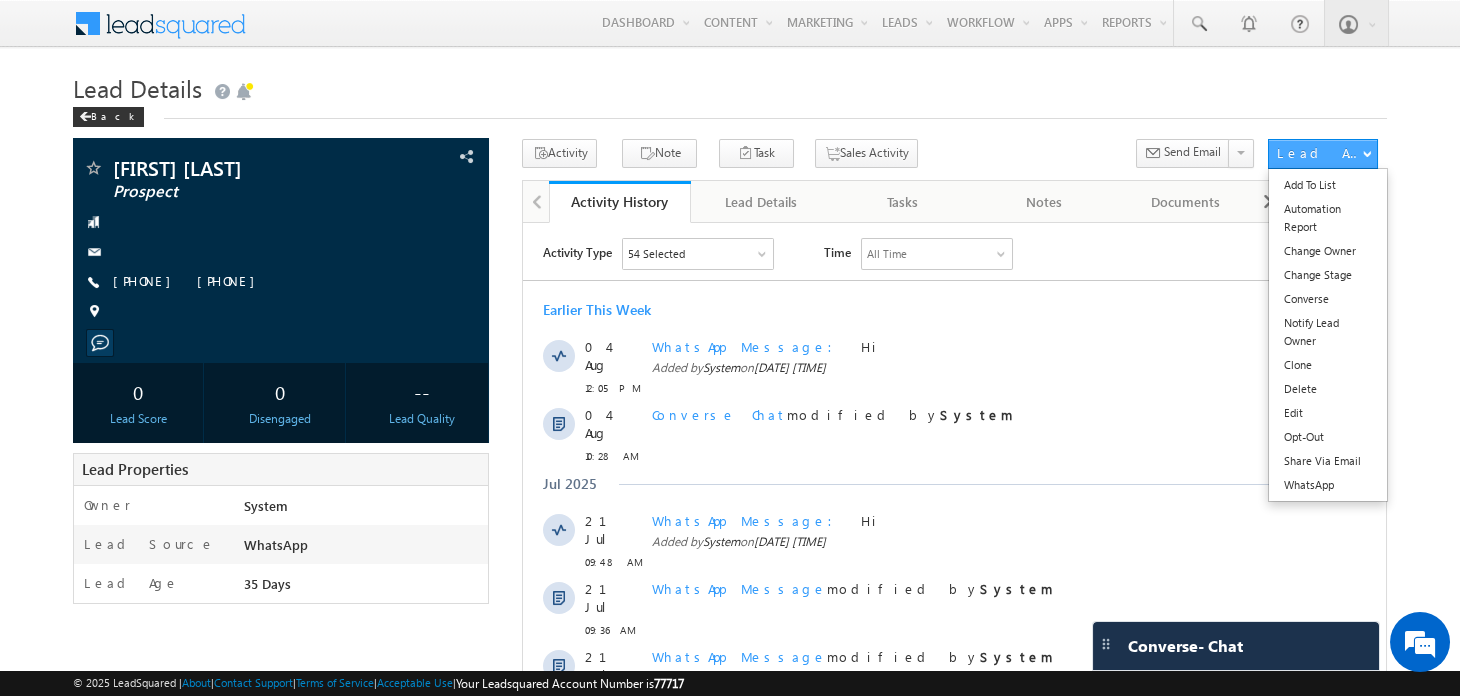 scroll, scrollTop: 0, scrollLeft: 0, axis: both 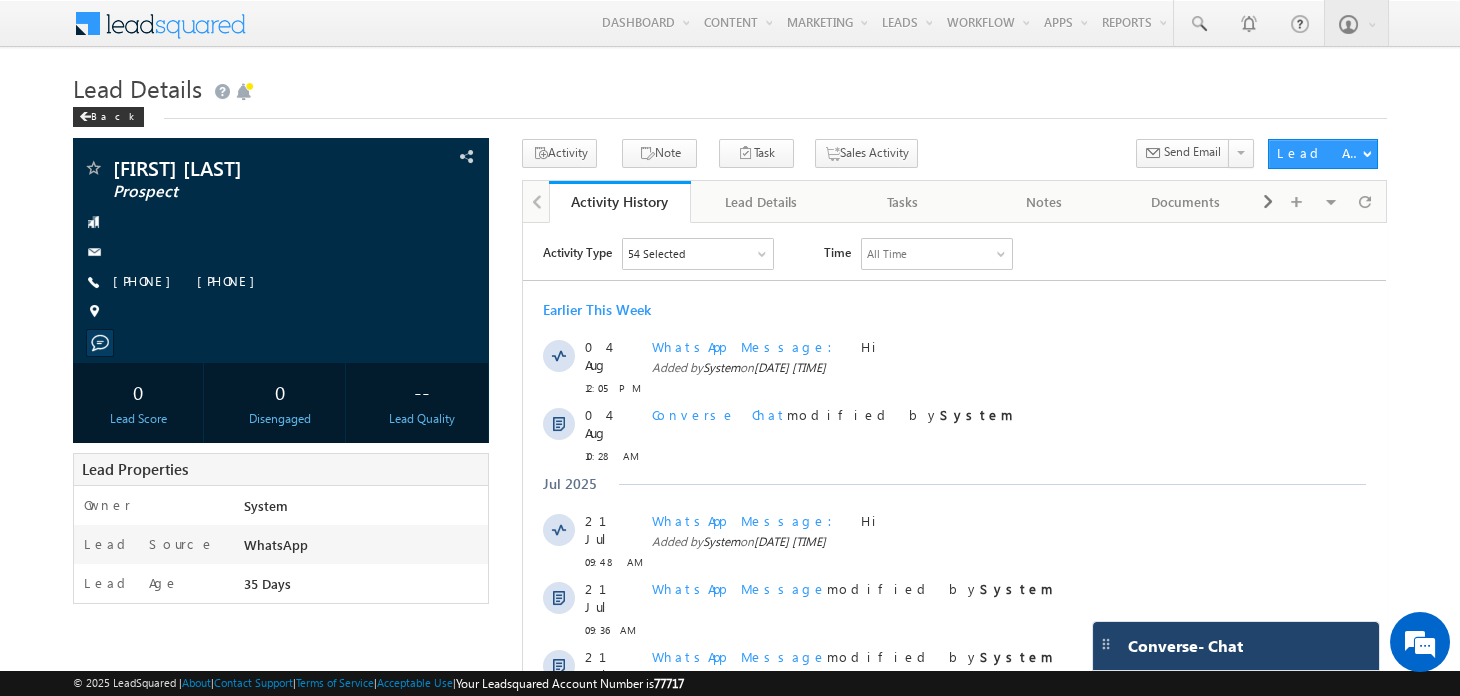 click on "Converse  - Chat" at bounding box center (1236, 646) 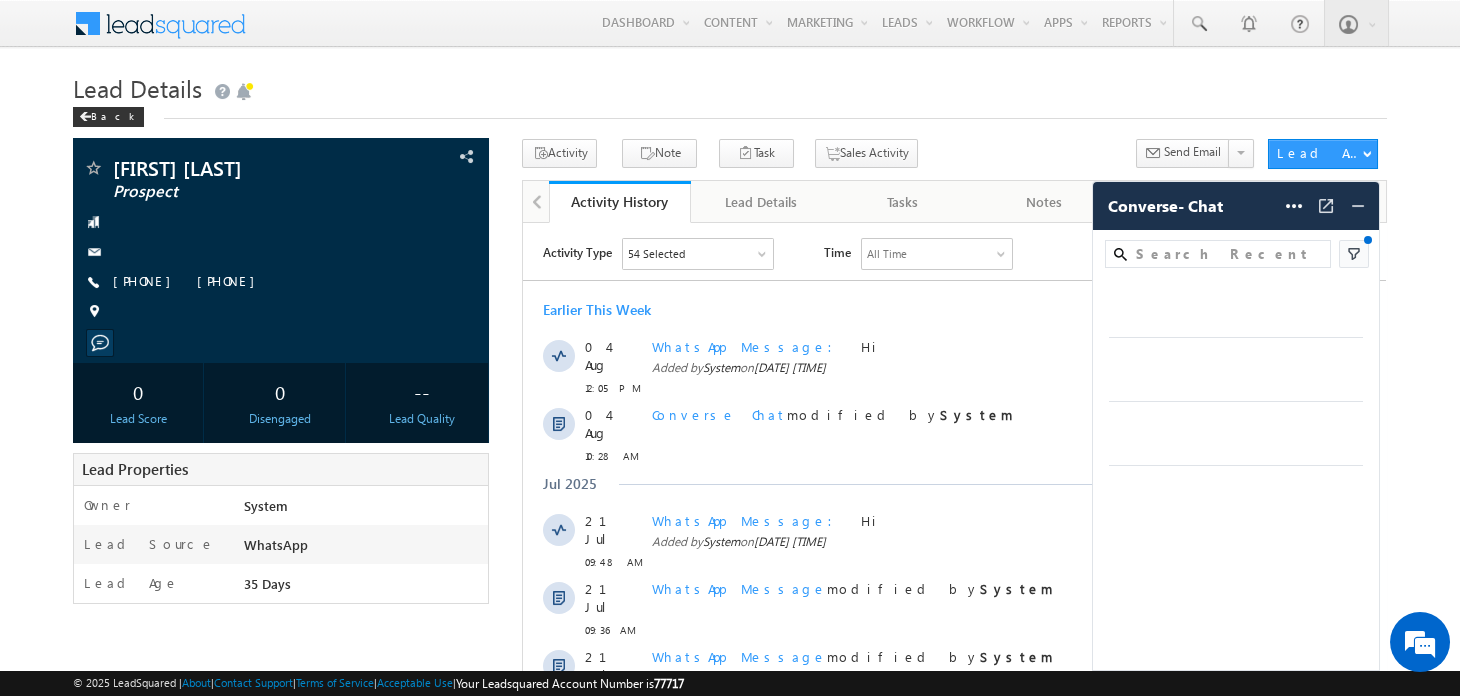 scroll, scrollTop: 0, scrollLeft: 0, axis: both 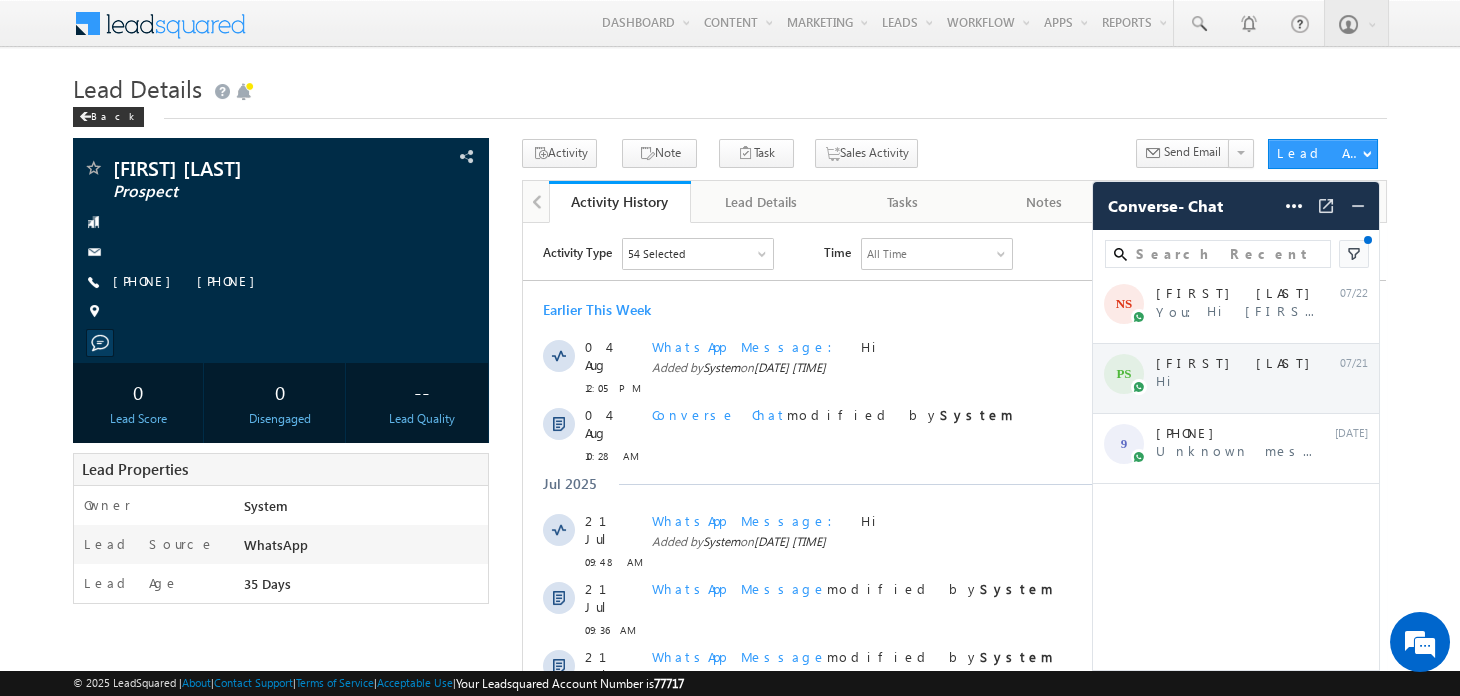 click on "PS   Prashant Sharma Hi 07/21" at bounding box center [1236, 379] 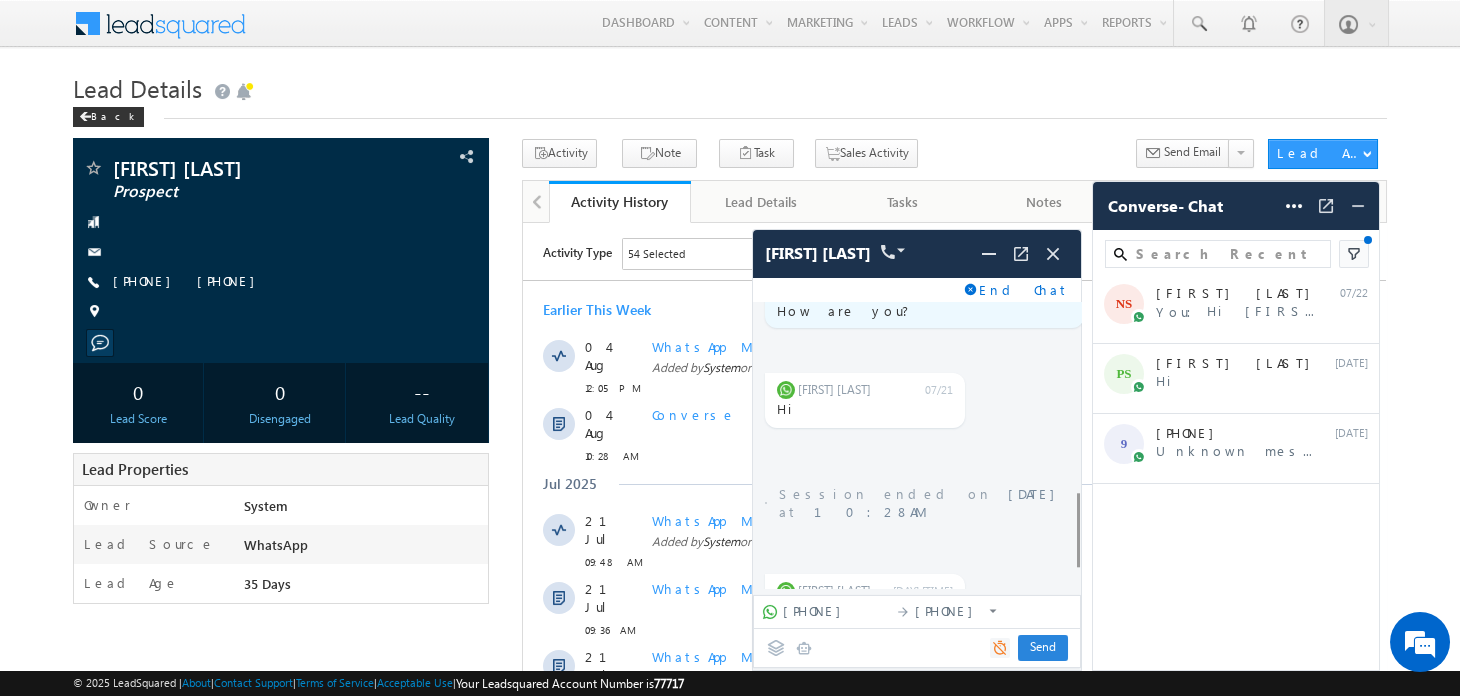 scroll, scrollTop: 737, scrollLeft: 0, axis: vertical 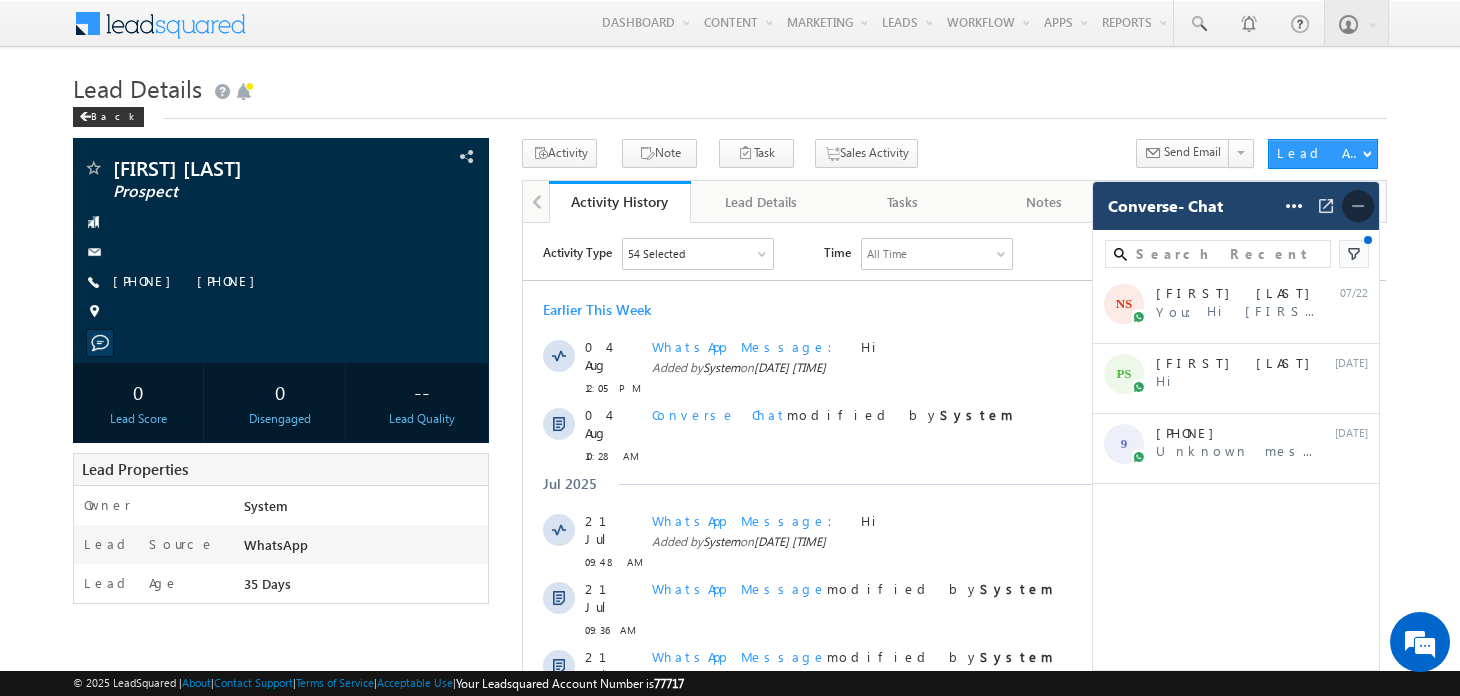 click at bounding box center [1358, 206] 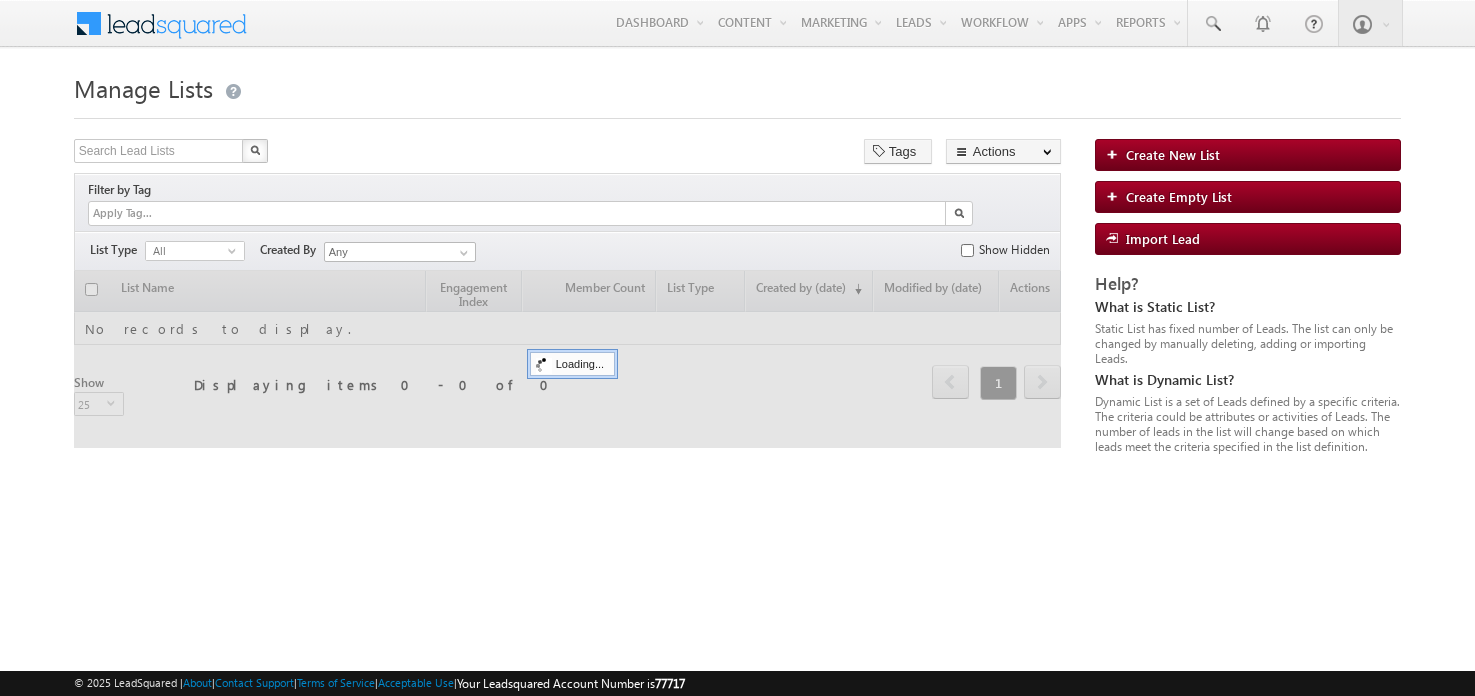 scroll, scrollTop: 0, scrollLeft: 0, axis: both 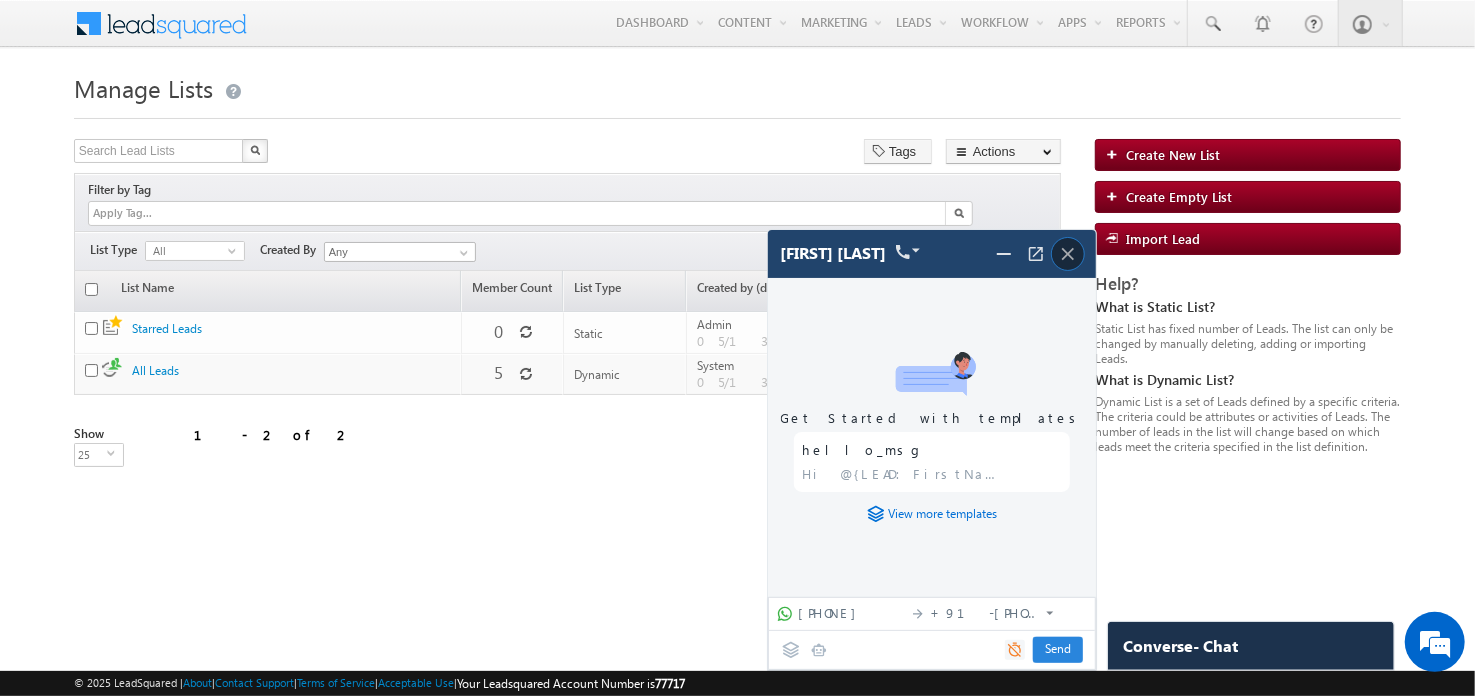click at bounding box center (1068, 254) 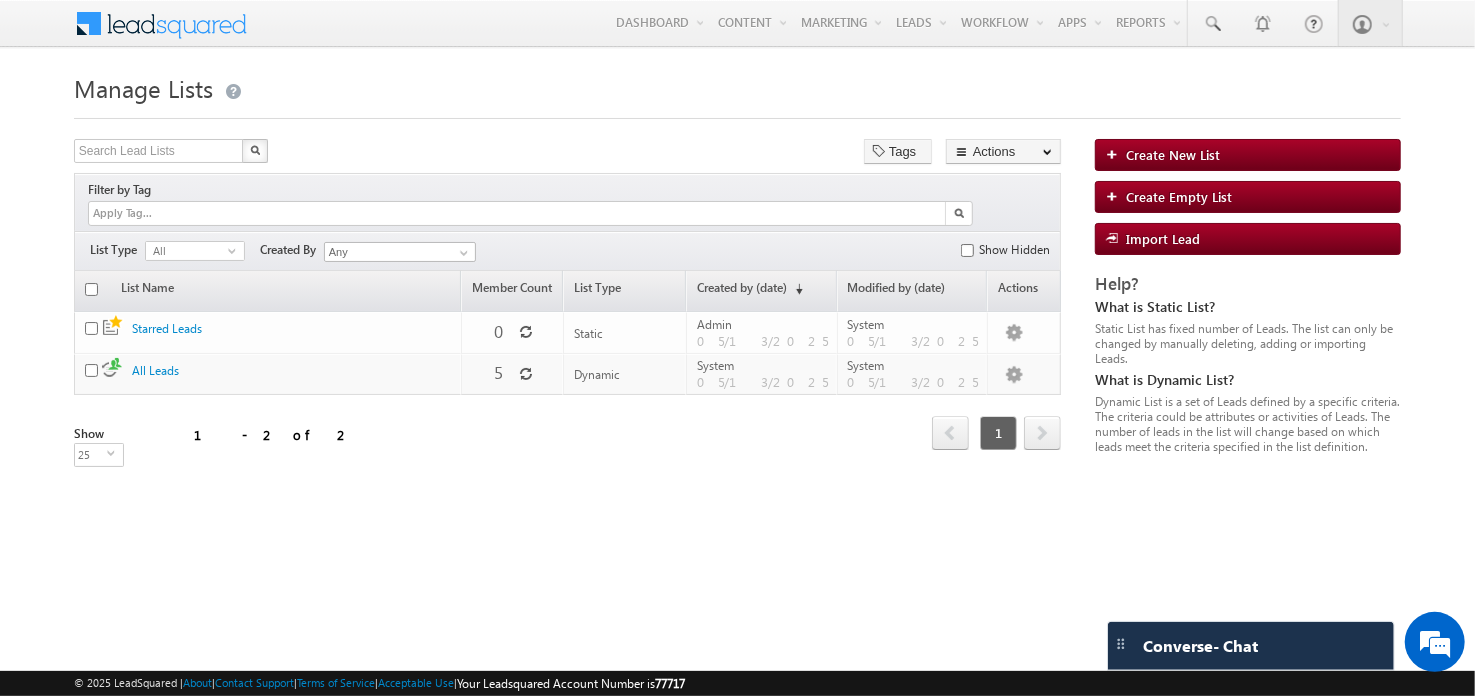scroll, scrollTop: 0, scrollLeft: 0, axis: both 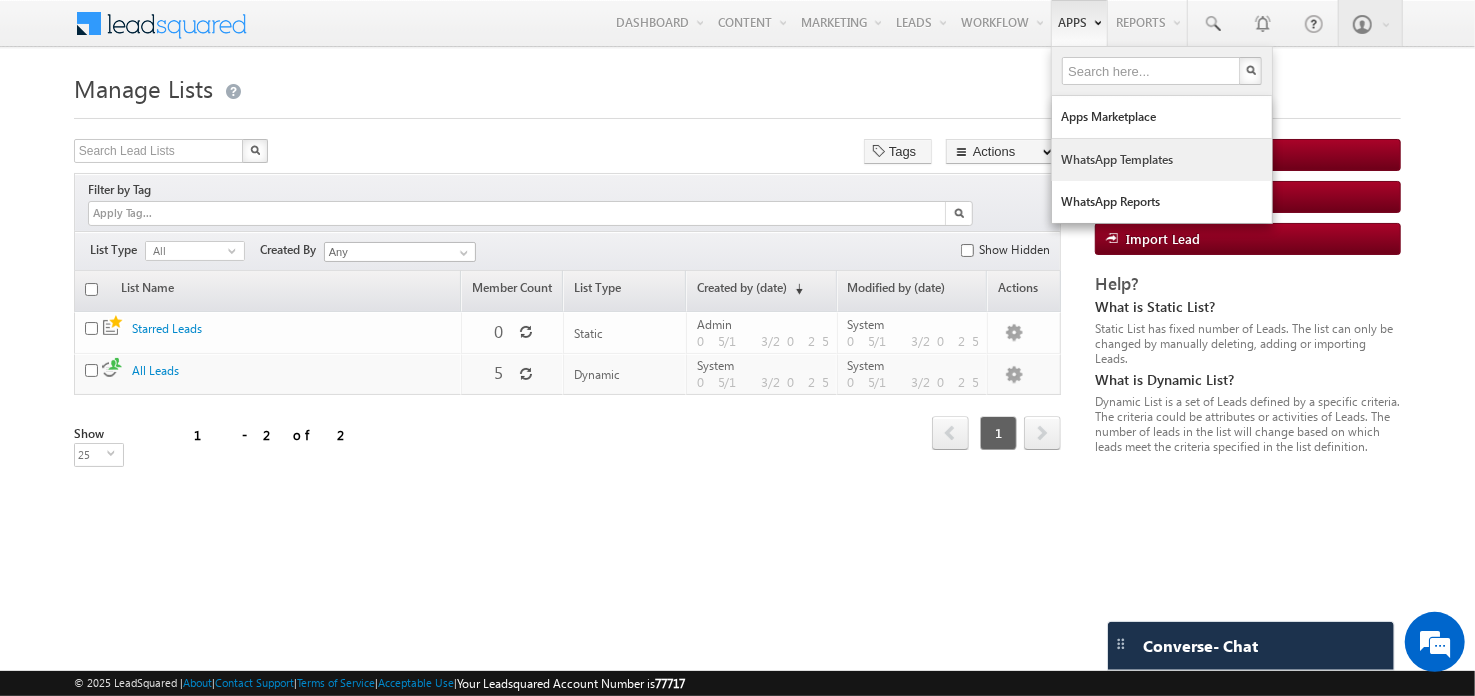 click on "WhatsApp Templates" at bounding box center [1162, 160] 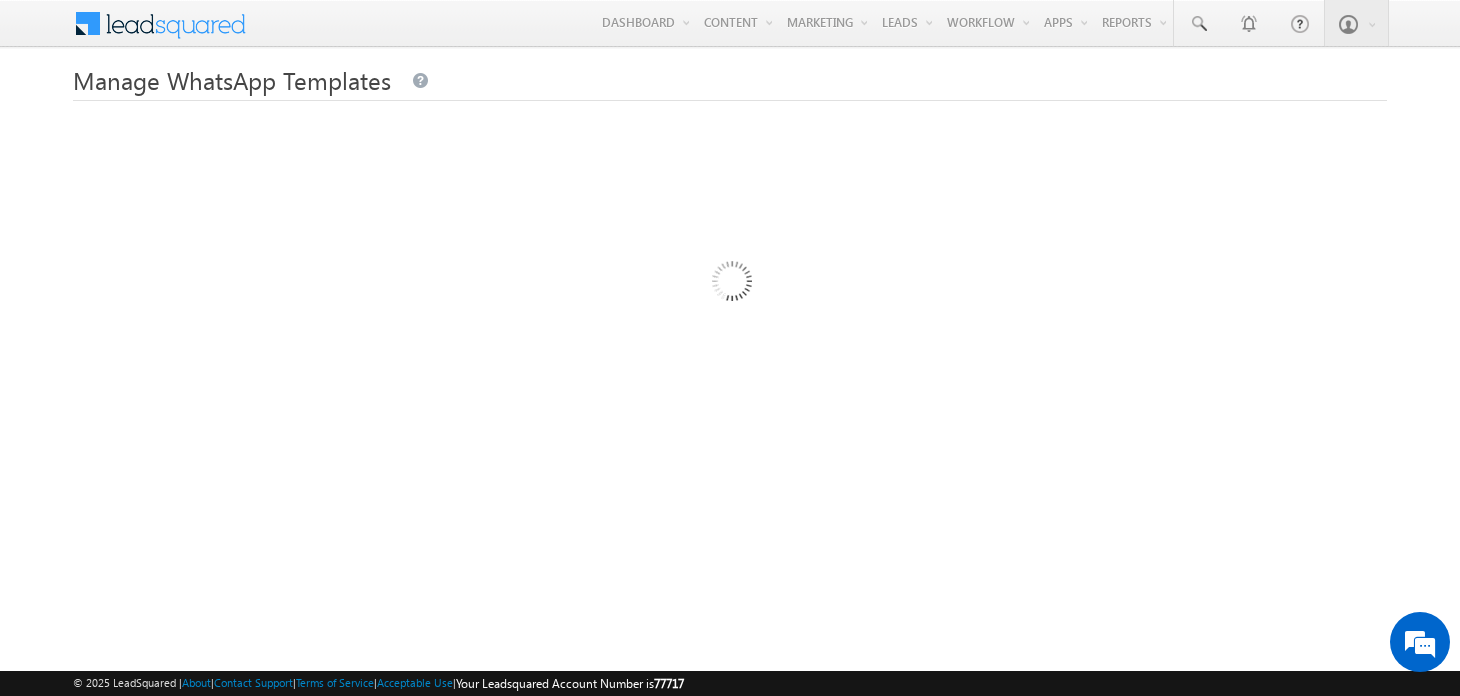 scroll, scrollTop: 0, scrollLeft: 0, axis: both 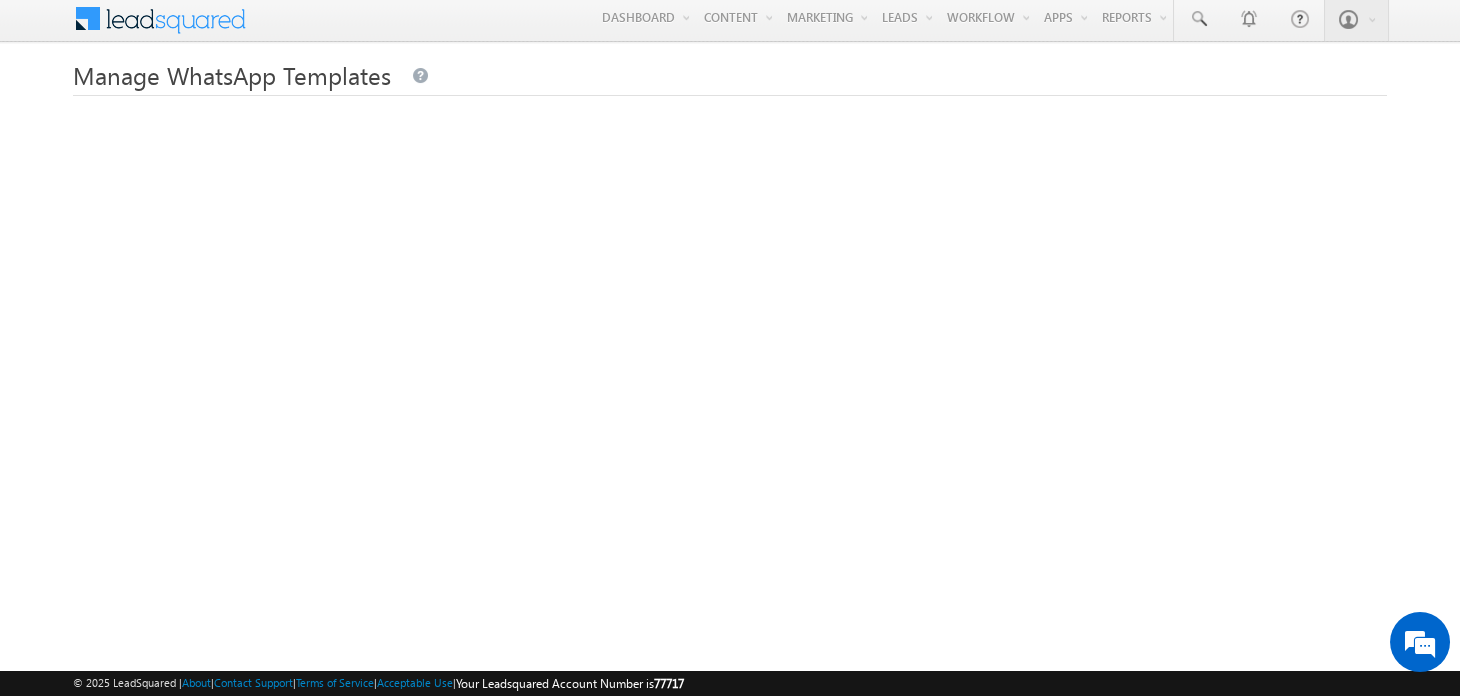 click on "Menu
Admin
leads quare d.mum @example.com" at bounding box center (730, 457) 